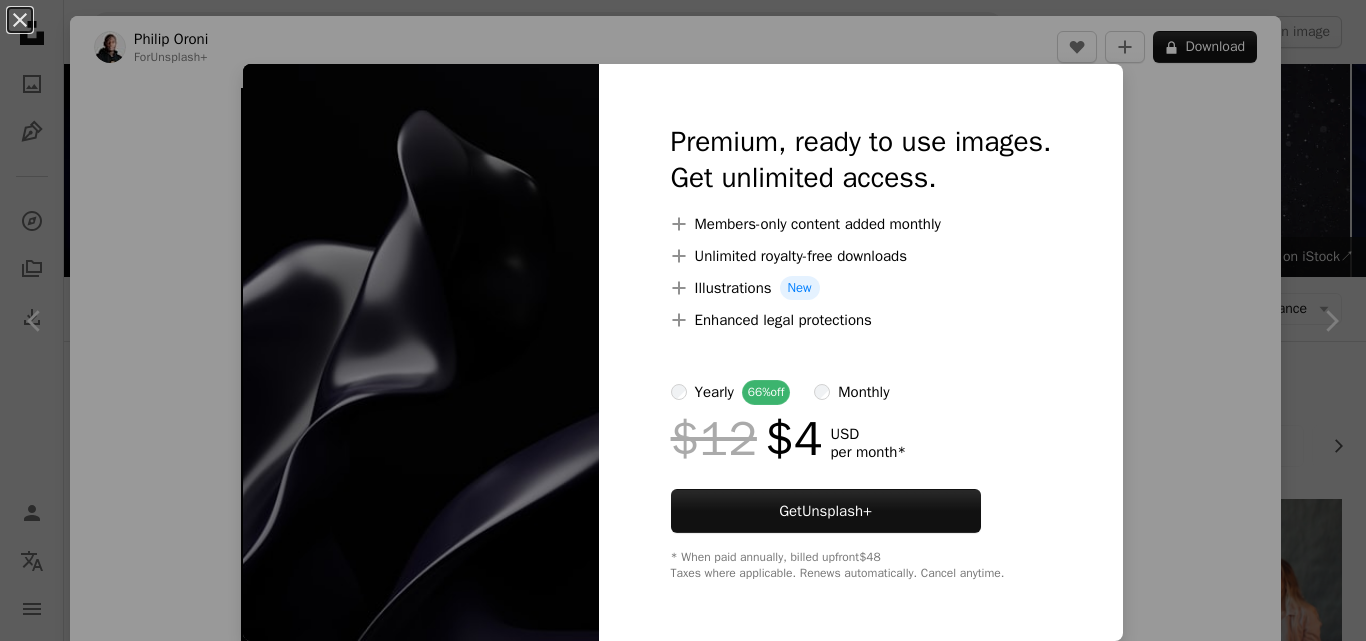 scroll, scrollTop: 684, scrollLeft: 0, axis: vertical 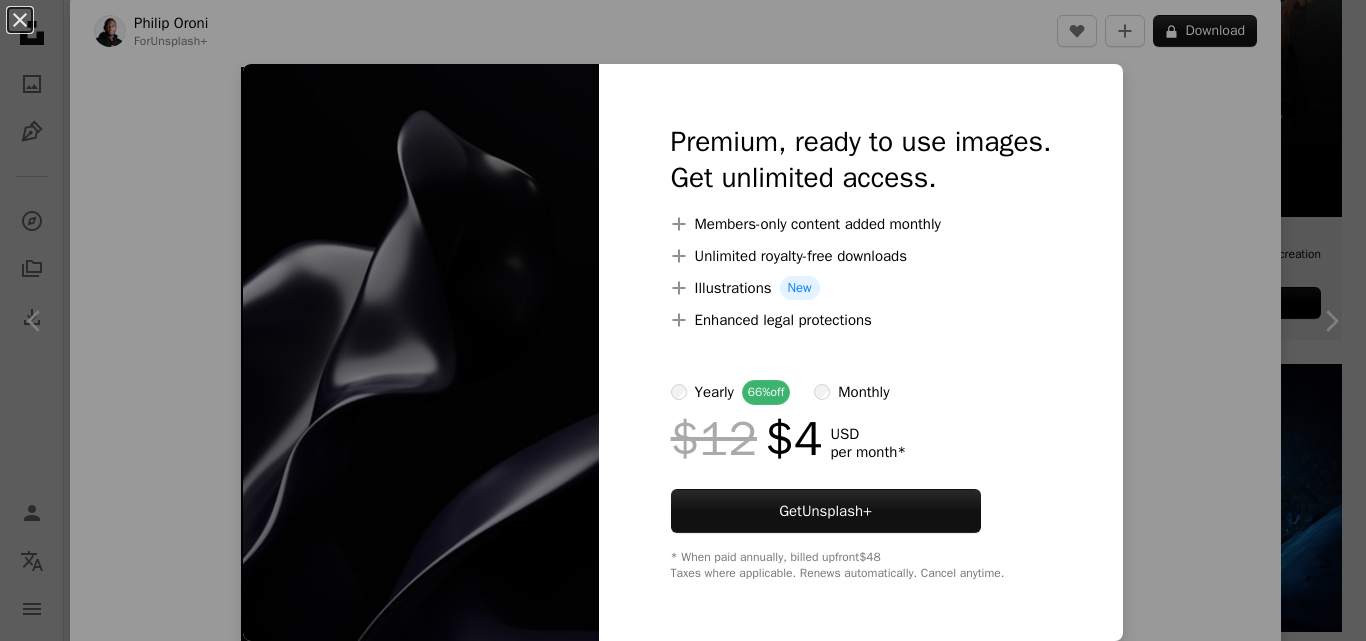 click on "An X shape Premium, ready to use images. Get unlimited access. A plus sign Members-only content added monthly A plus sign Unlimited royalty-free downloads A plus sign Illustrations  New A plus sign Enhanced legal protections yearly 66%  off monthly $12   $4 USD per month * Get  Unsplash+ * When paid annually, billed upfront  $48 Taxes where applicable. Renews automatically. Cancel anytime." at bounding box center (683, 320) 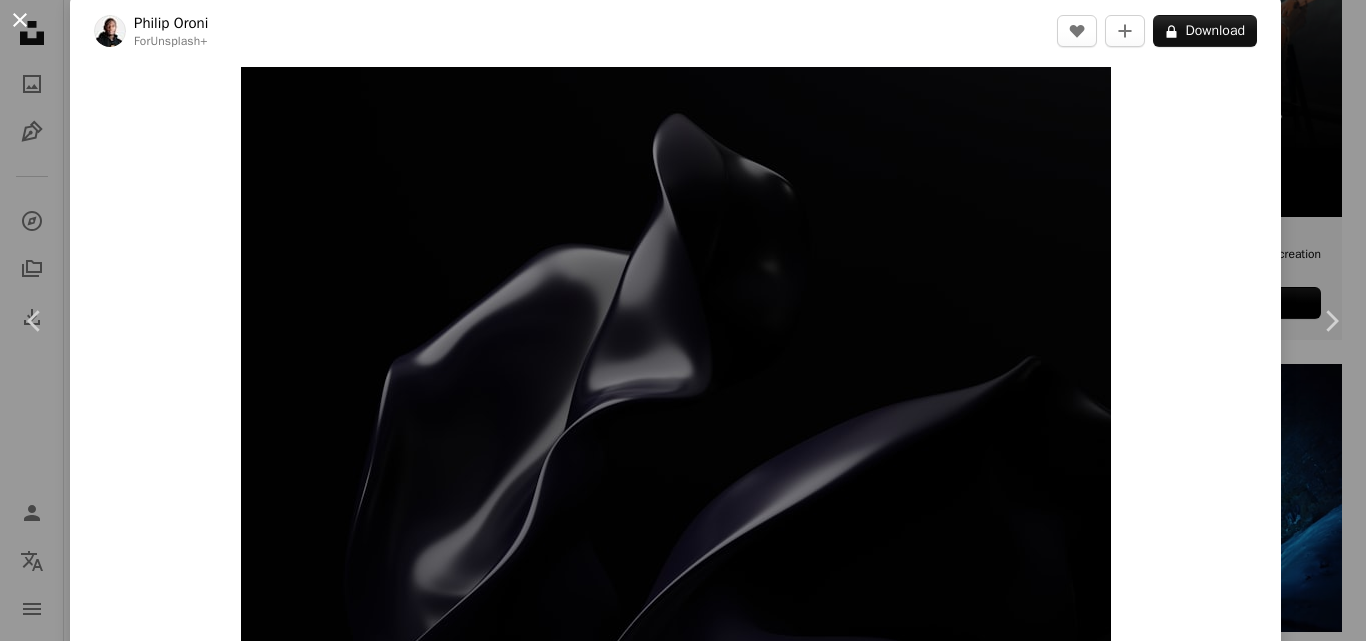 click on "An X shape" at bounding box center (20, 20) 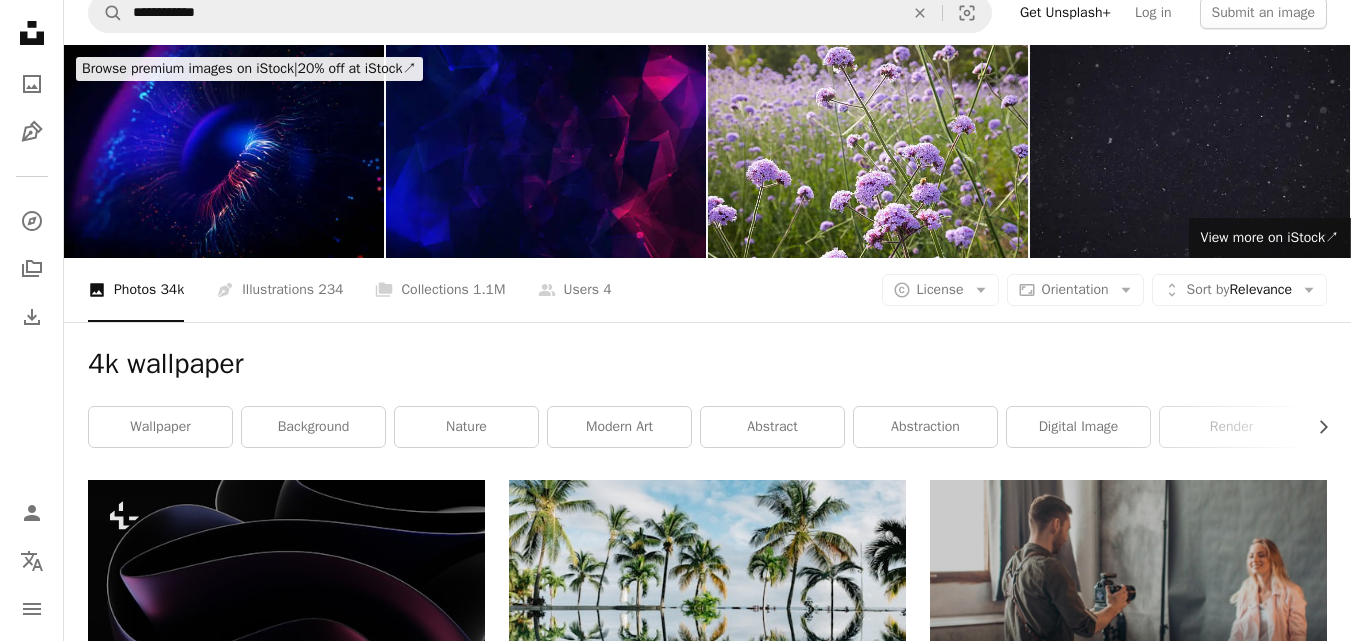 scroll, scrollTop: 0, scrollLeft: 0, axis: both 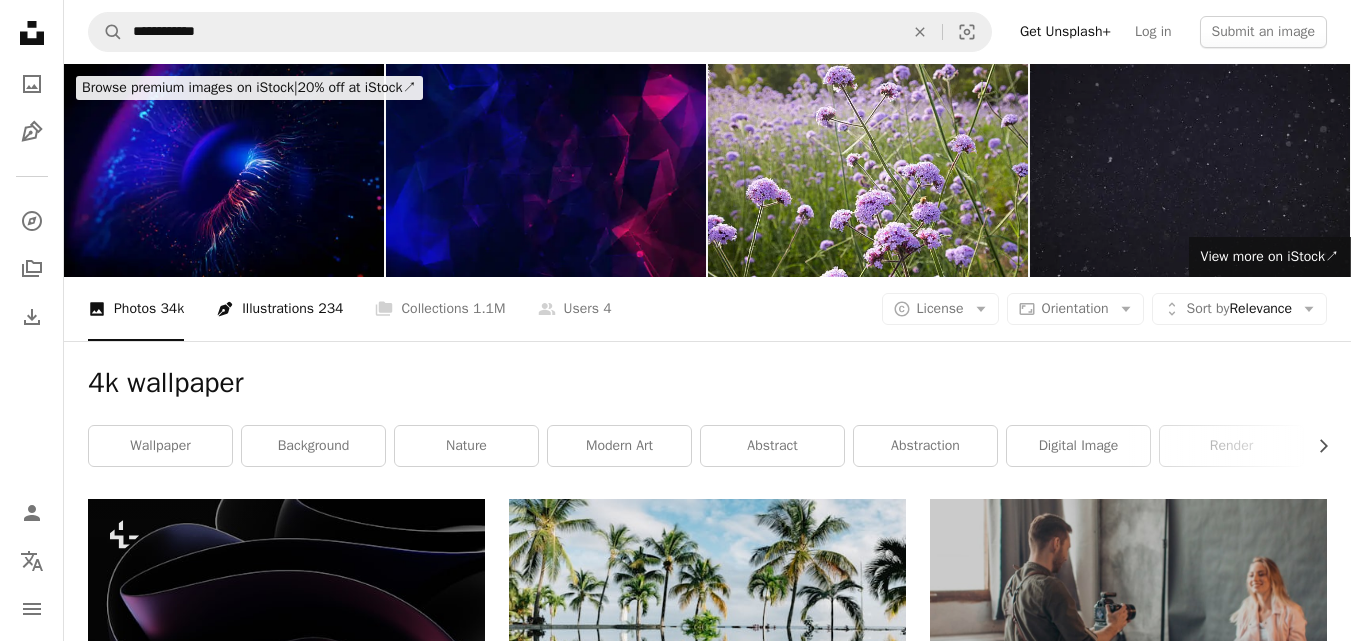 click on "Pen Tool Illustrations   234" at bounding box center [279, 309] 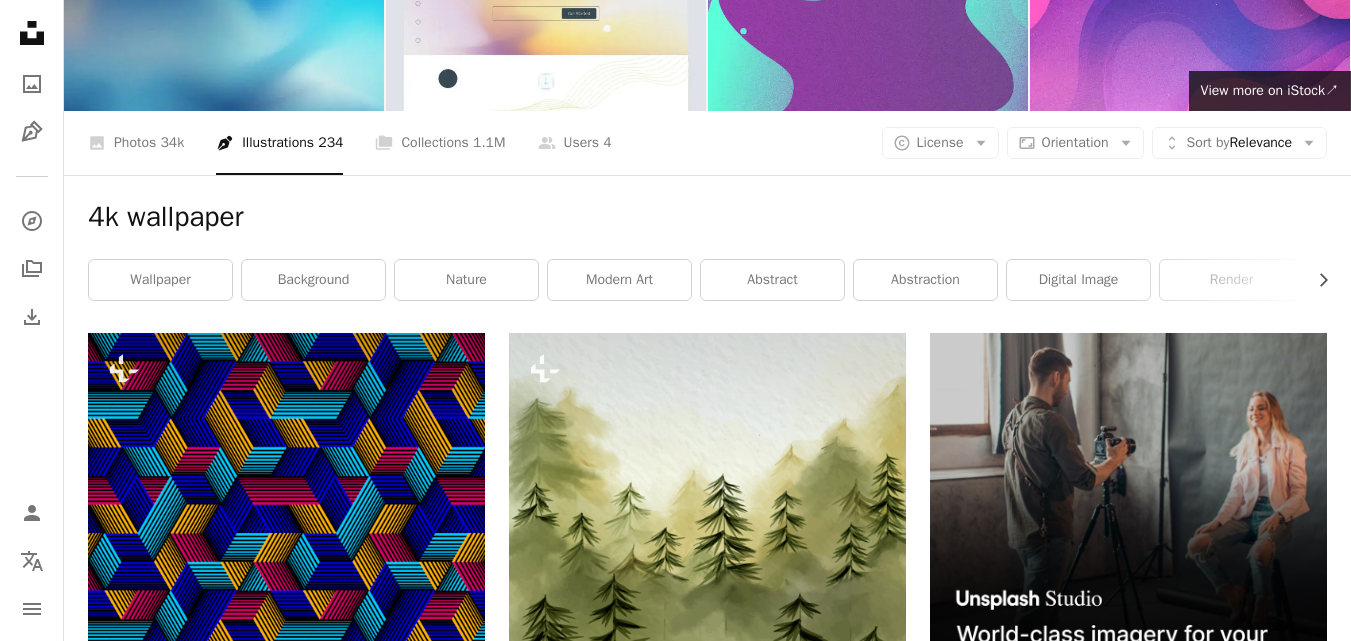 scroll, scrollTop: 0, scrollLeft: 0, axis: both 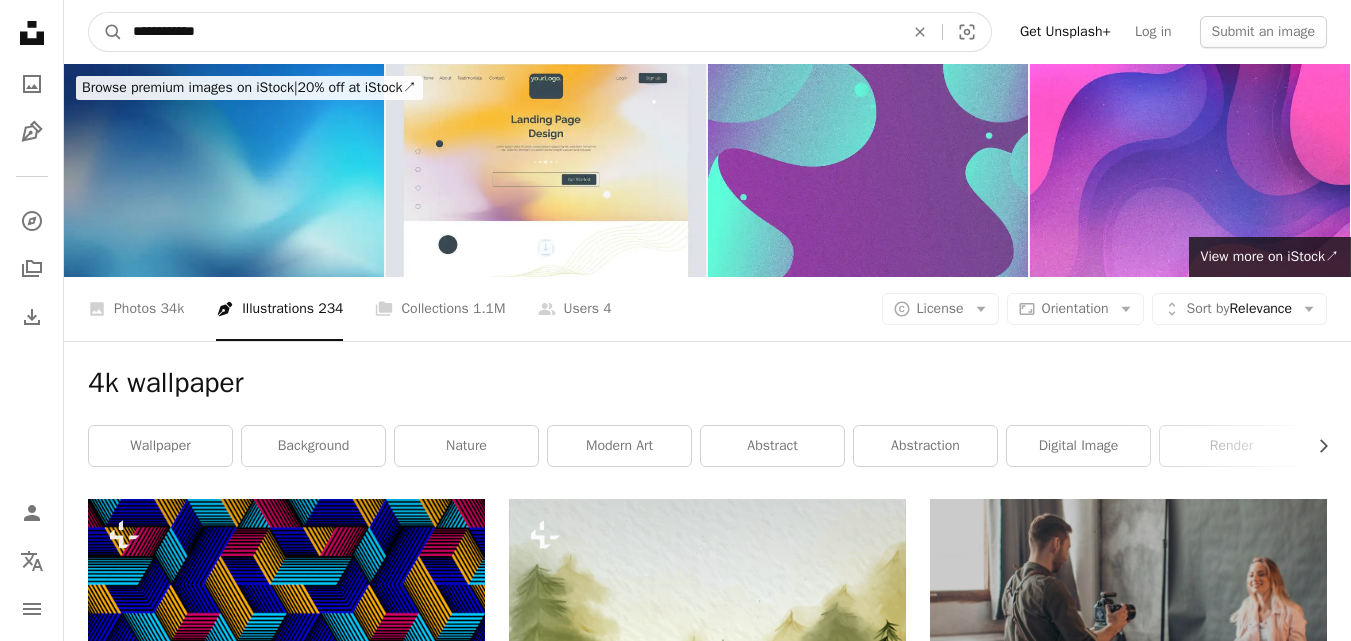 click on "**********" at bounding box center [510, 32] 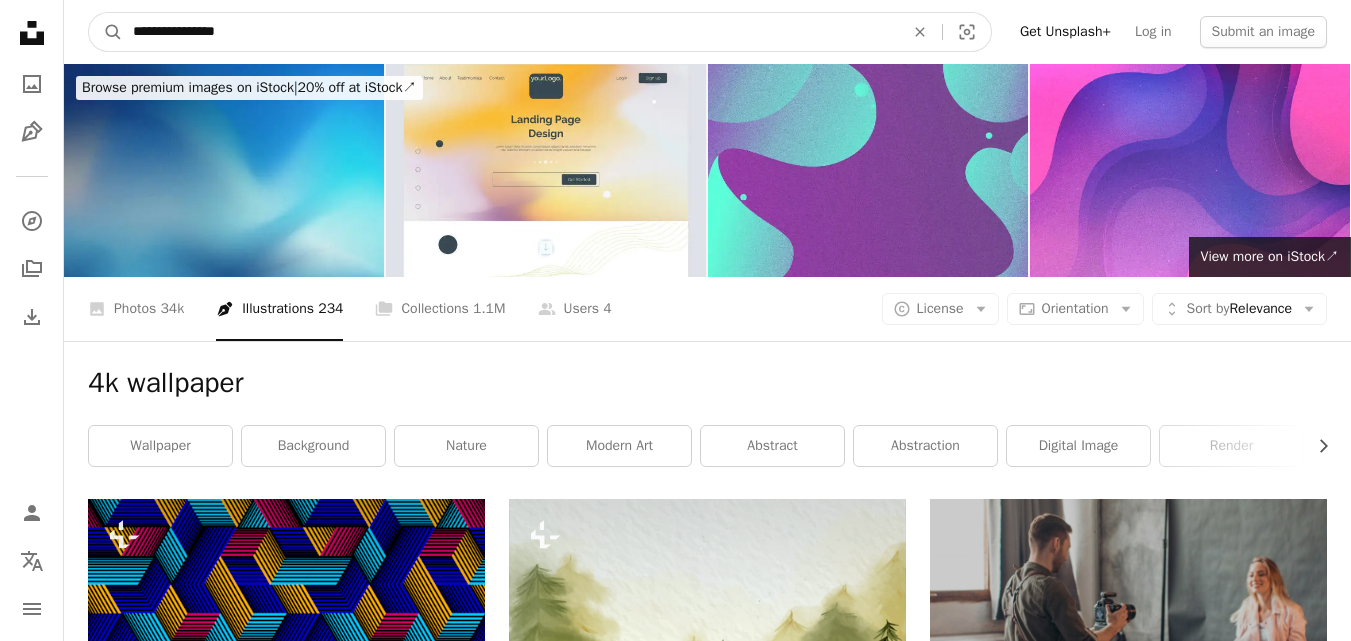 type on "**********" 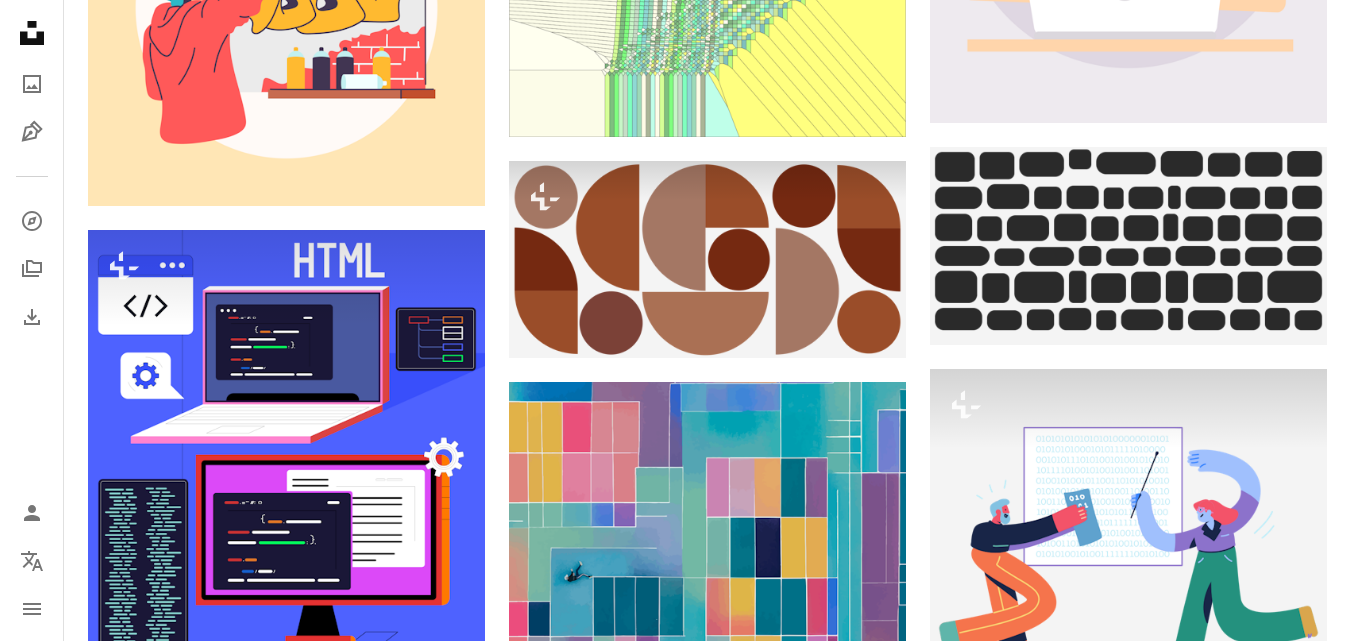 scroll, scrollTop: 1686, scrollLeft: 0, axis: vertical 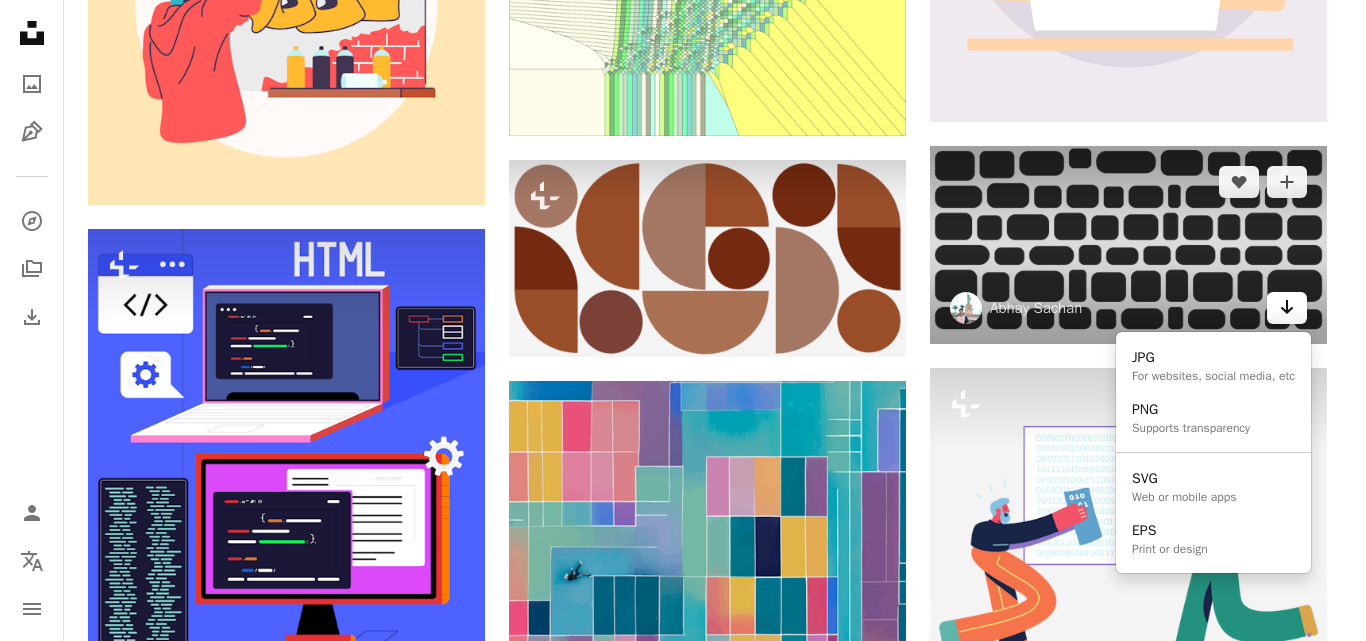 click on "Arrow pointing down" 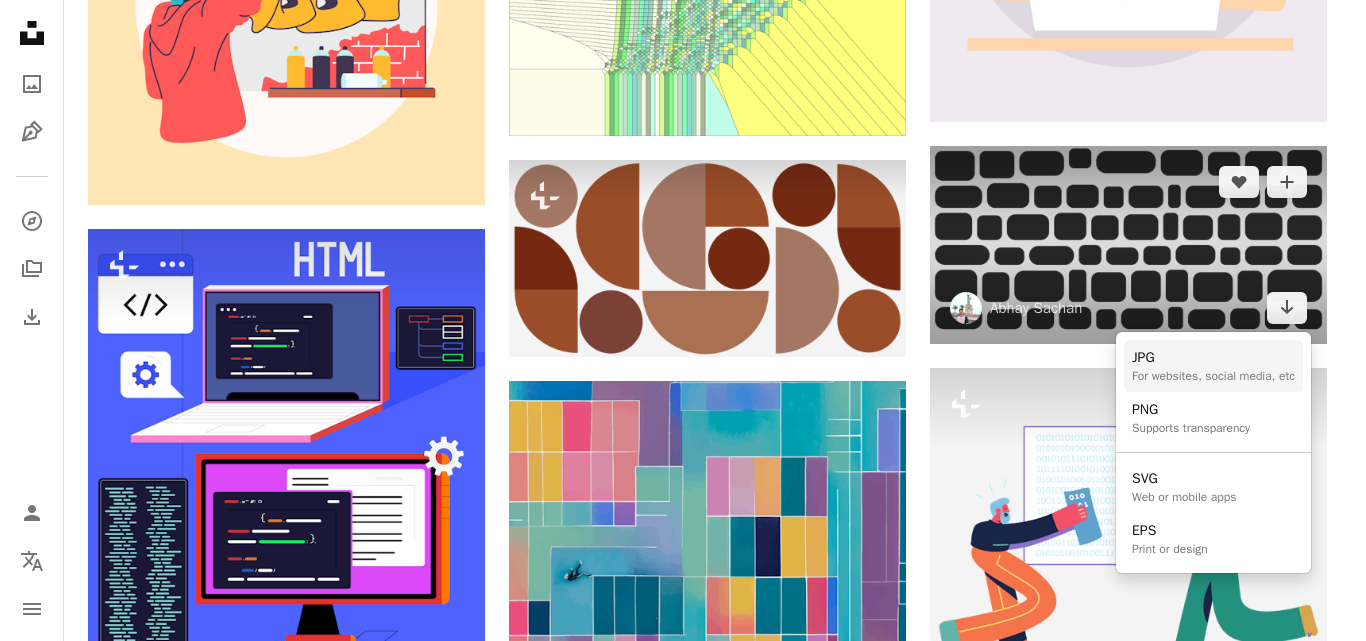 click on "For websites, social media, etc" at bounding box center [1213, 376] 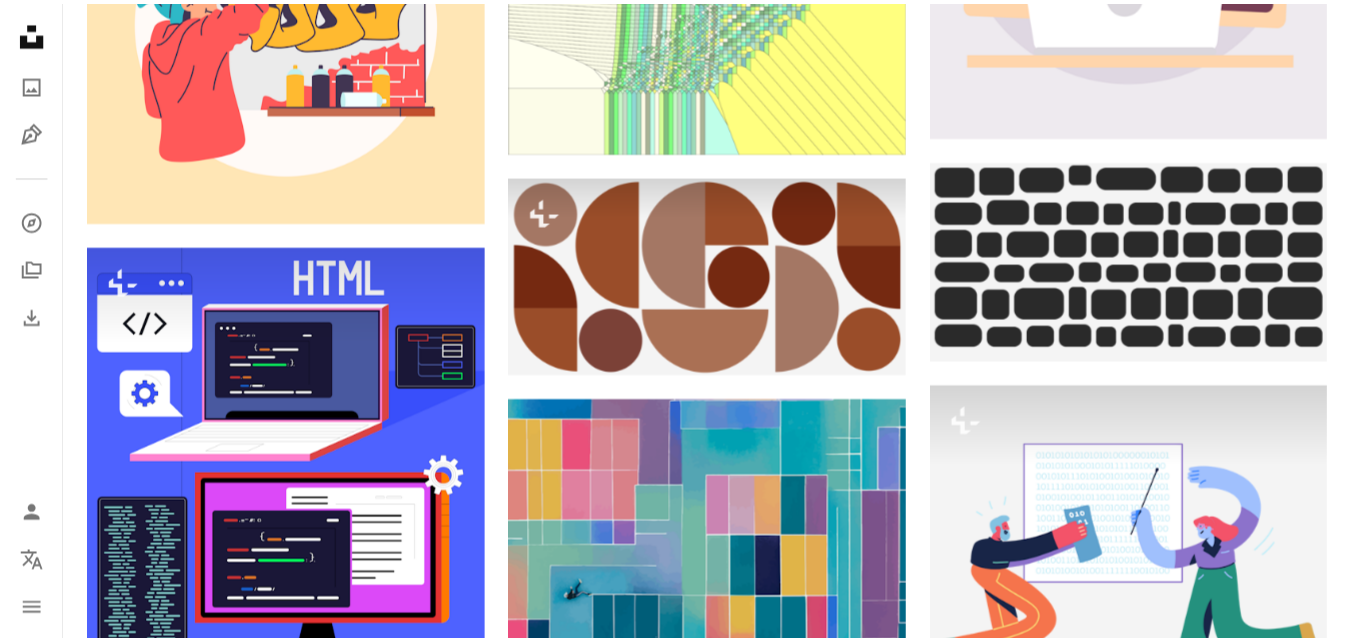 scroll, scrollTop: 1686, scrollLeft: 0, axis: vertical 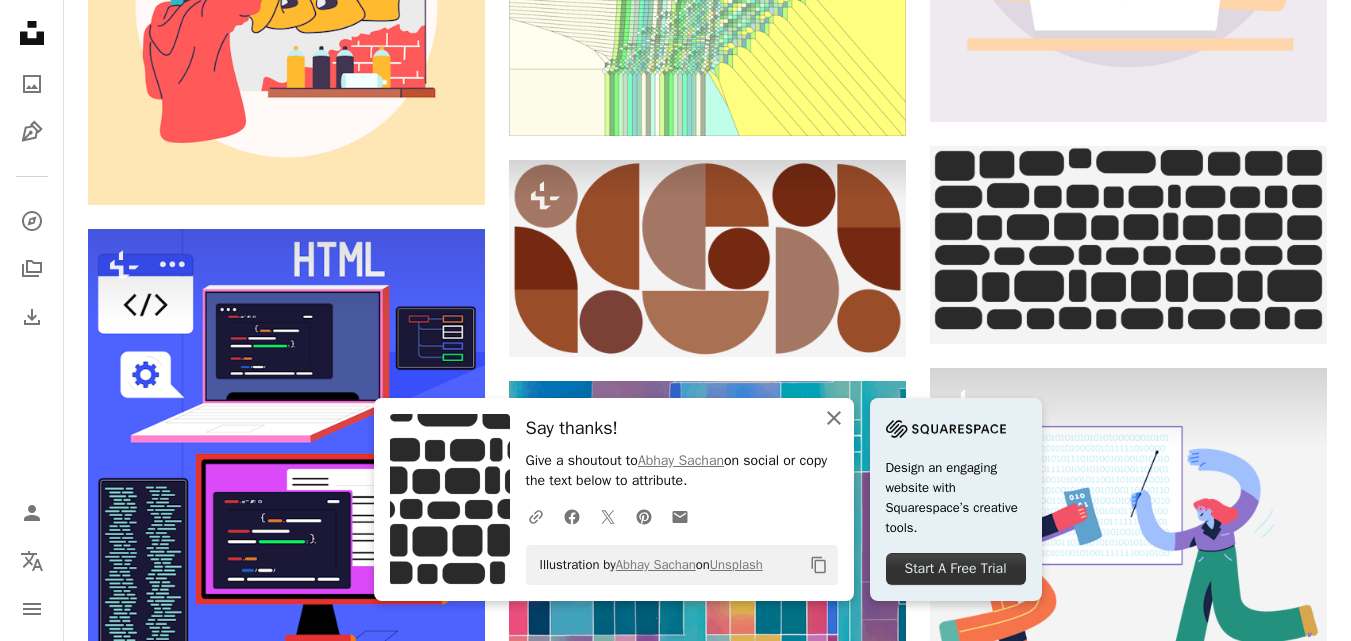 click 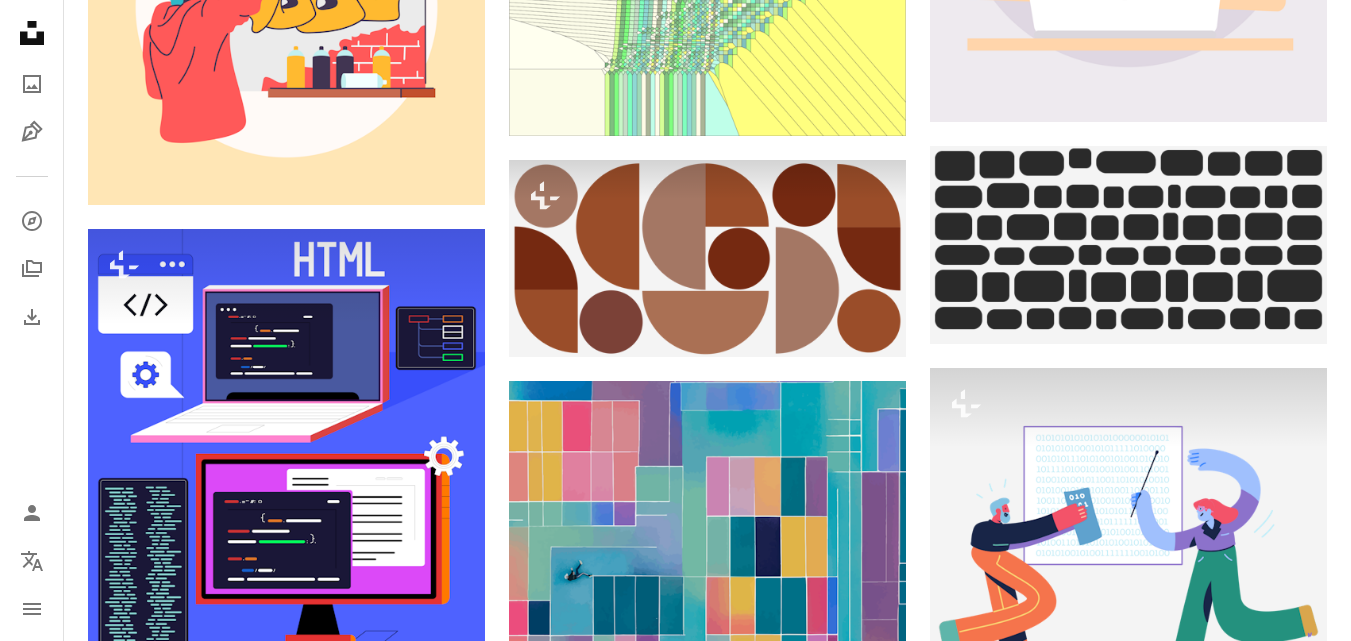 scroll, scrollTop: 0, scrollLeft: 0, axis: both 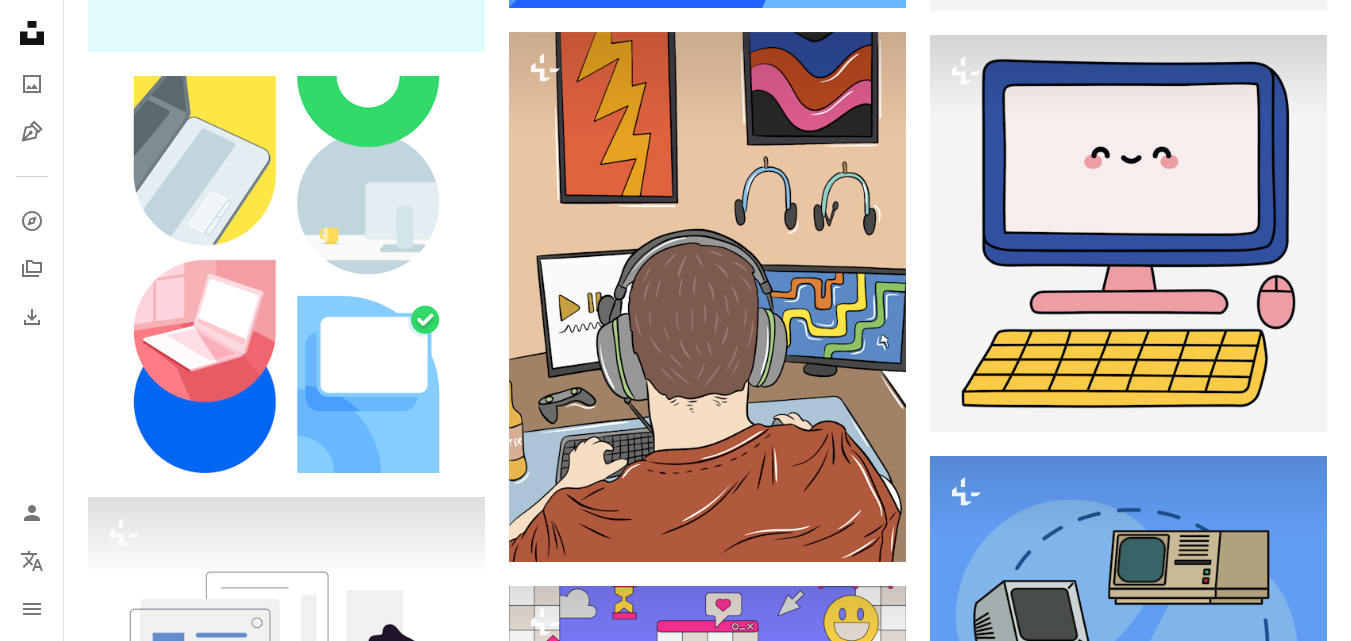 click on "computer keyboard" at bounding box center [1078, -1240] 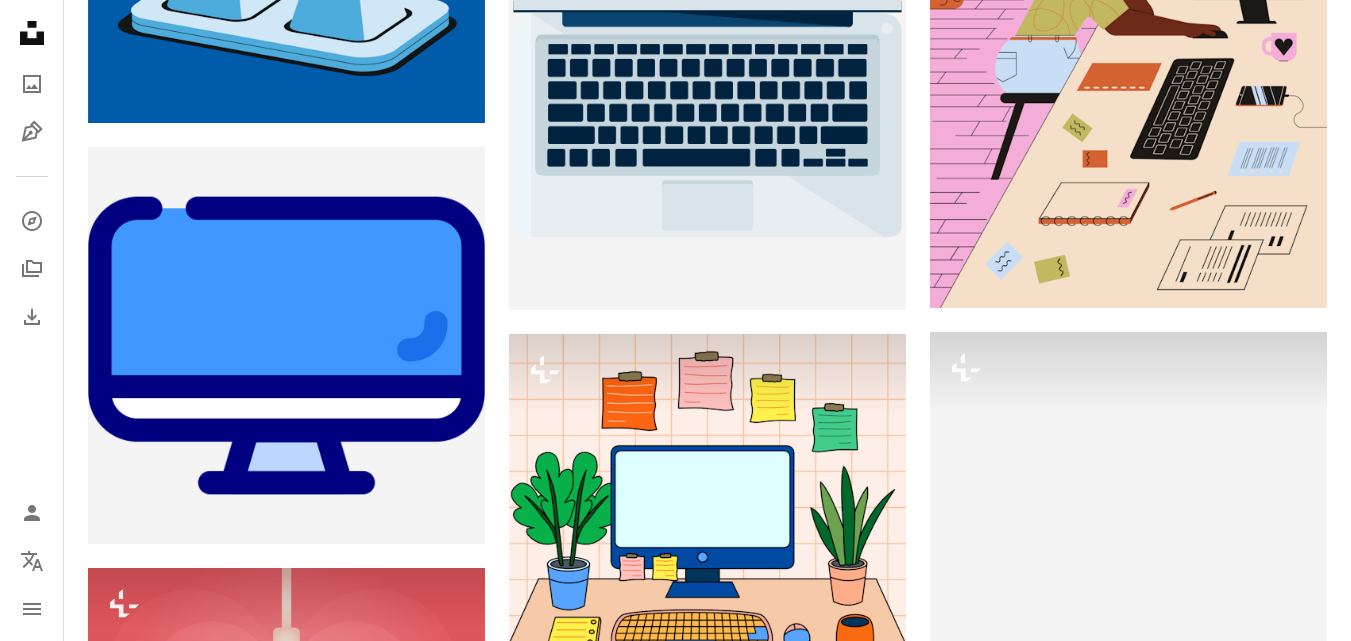 scroll, scrollTop: 118, scrollLeft: 0, axis: vertical 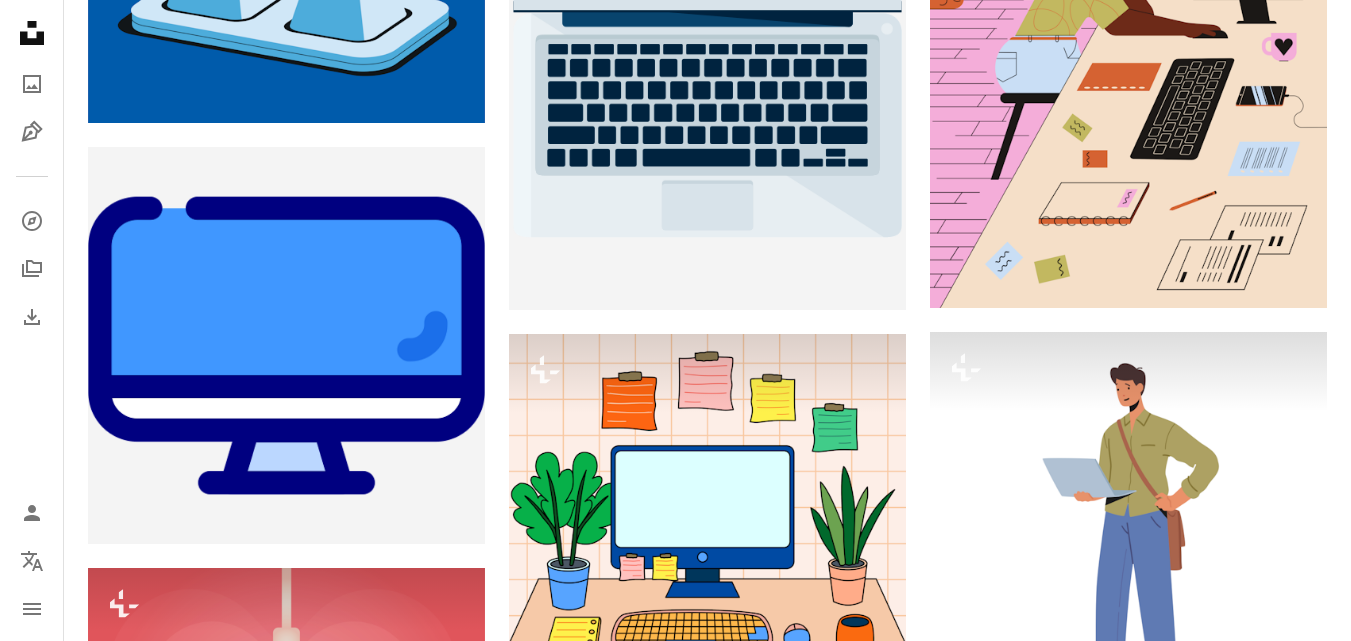 click on "keyboard" at bounding box center (160, -1240) 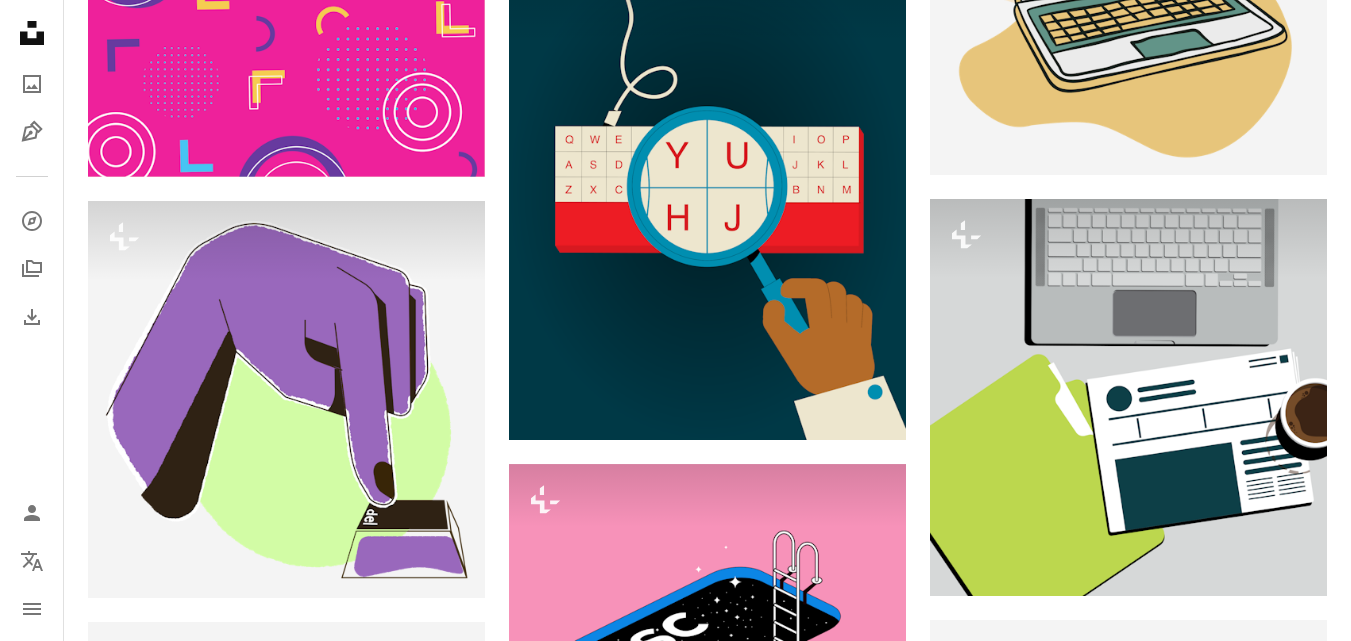scroll, scrollTop: 0, scrollLeft: 0, axis: both 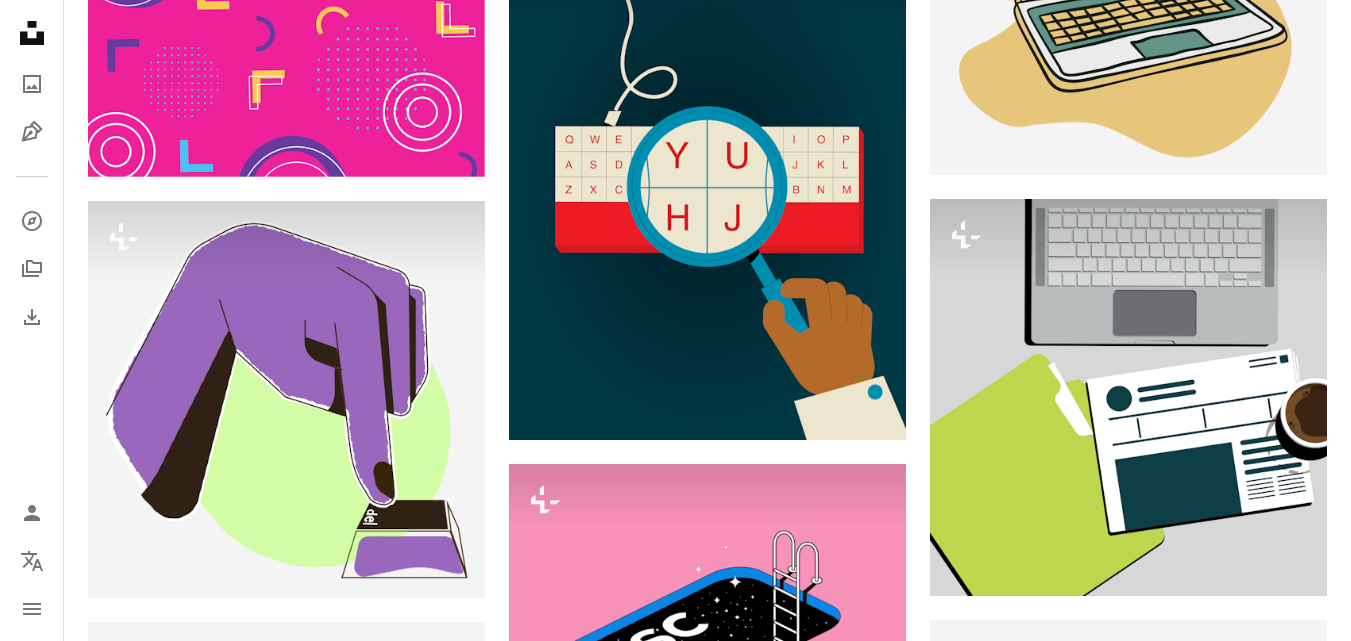 drag, startPoint x: 270, startPoint y: 33, endPoint x: 117, endPoint y: 22, distance: 153.39491 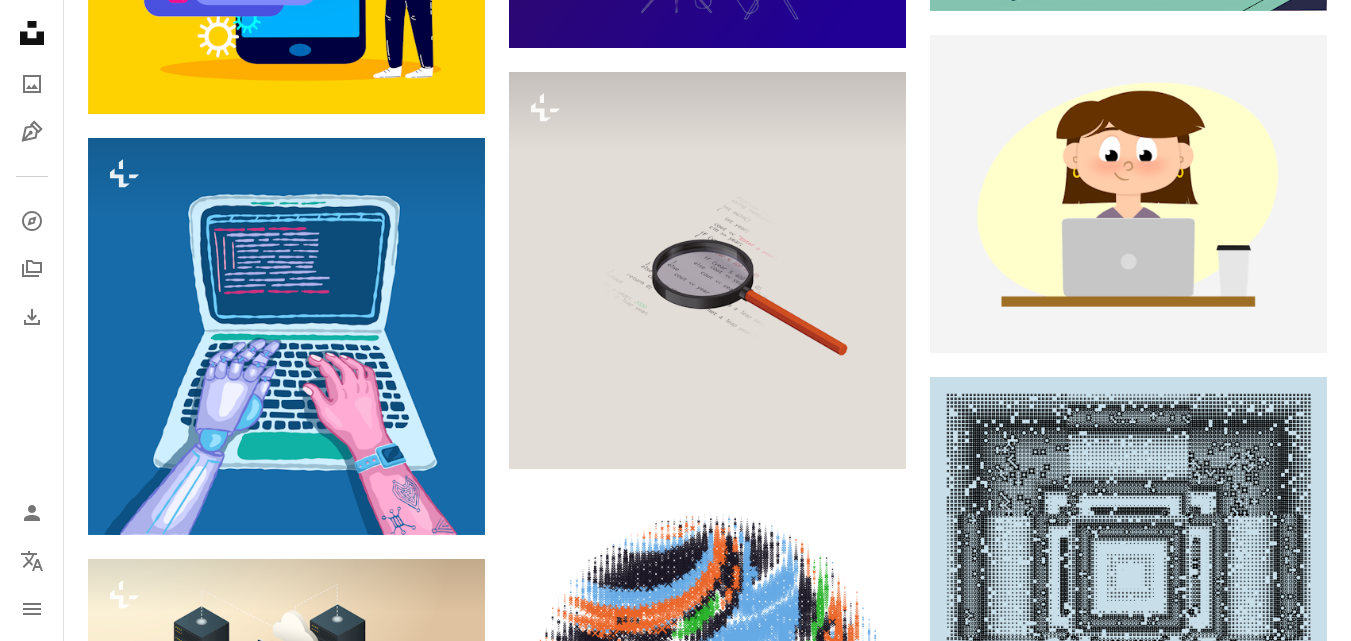 scroll, scrollTop: 0, scrollLeft: 0, axis: both 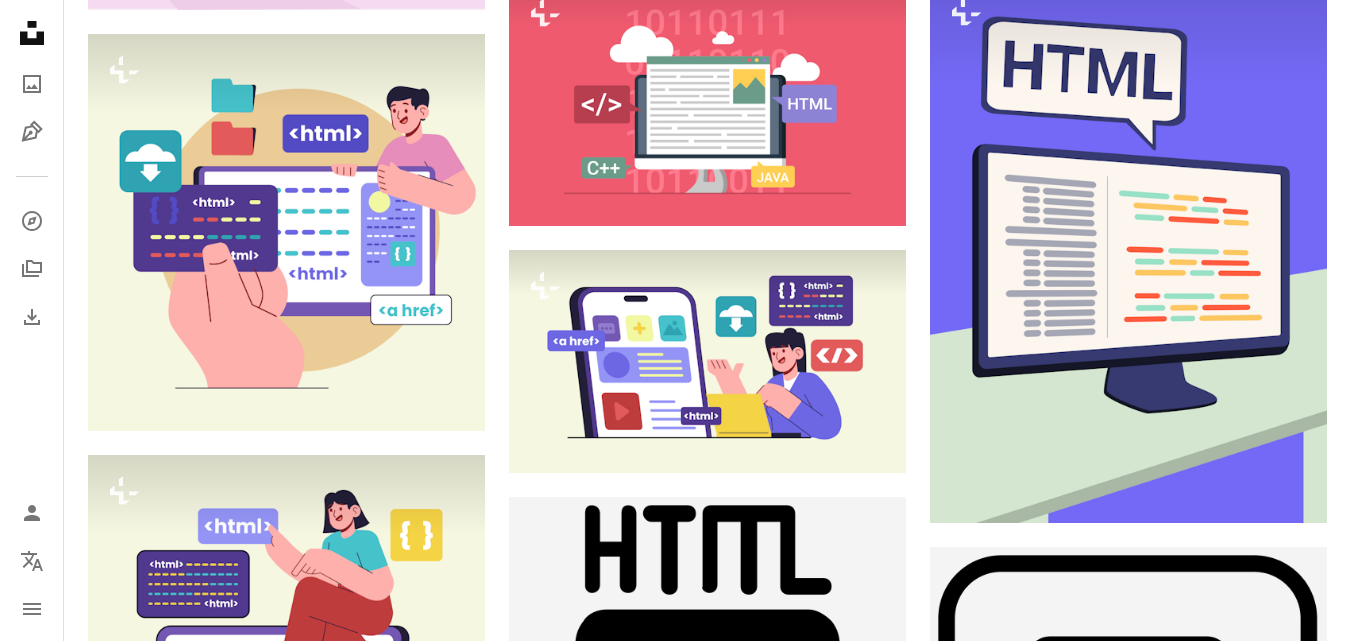 click on "****" at bounding box center (510, -1654) 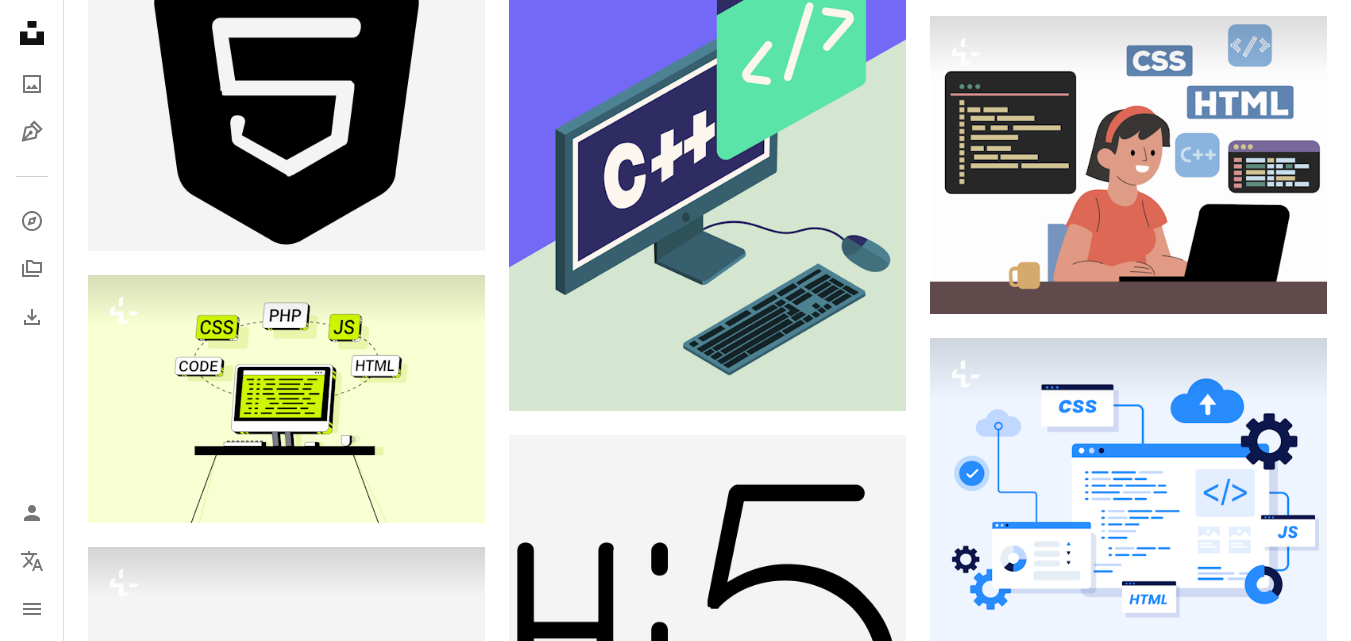 scroll, scrollTop: 0, scrollLeft: 0, axis: both 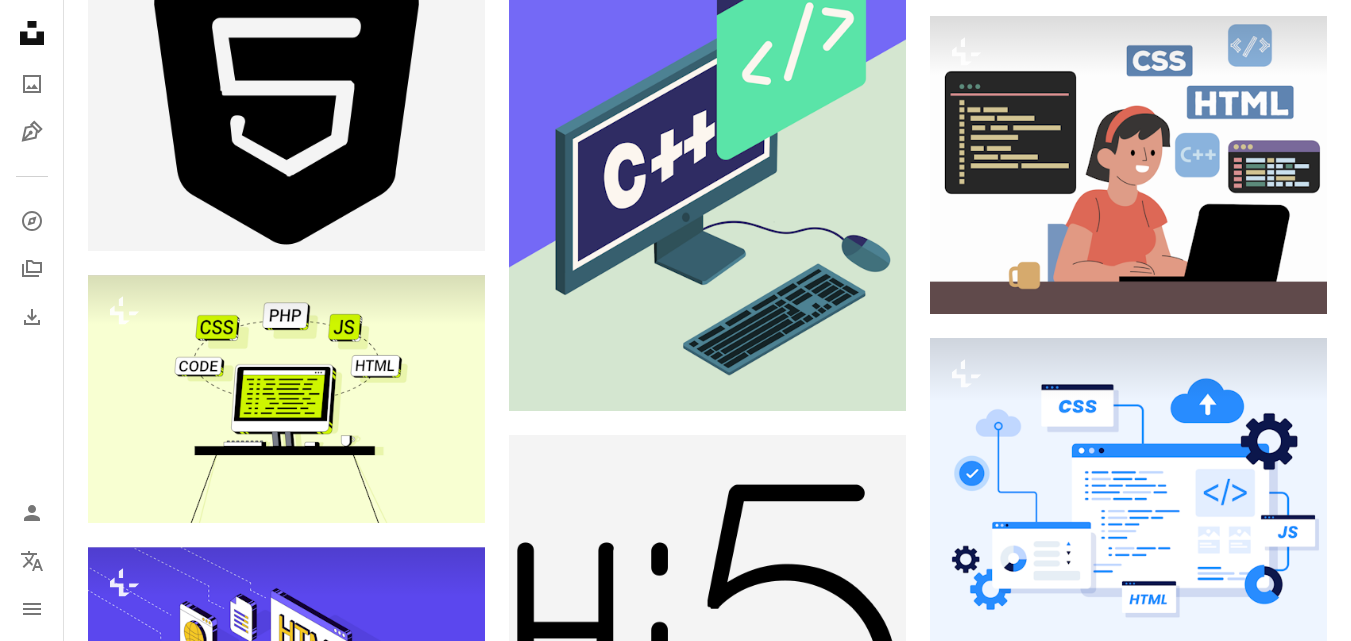 drag, startPoint x: 262, startPoint y: 28, endPoint x: 130, endPoint y: 15, distance: 132.63861 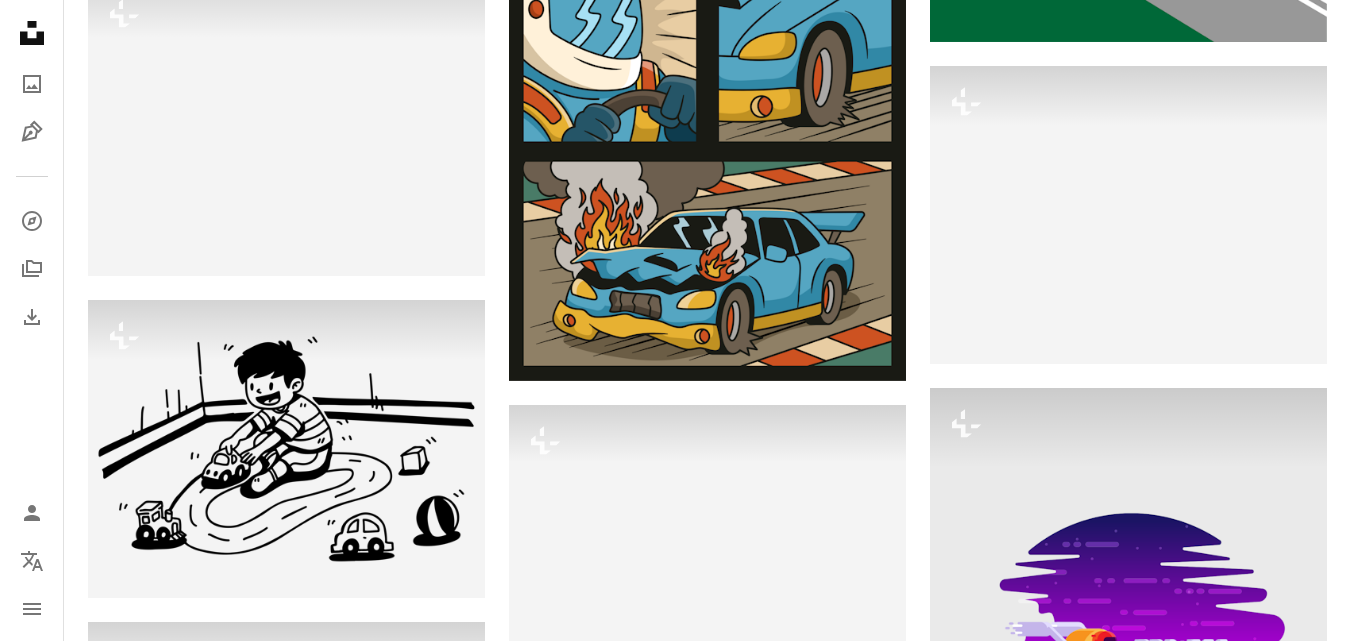 scroll, scrollTop: 351, scrollLeft: 0, axis: vertical 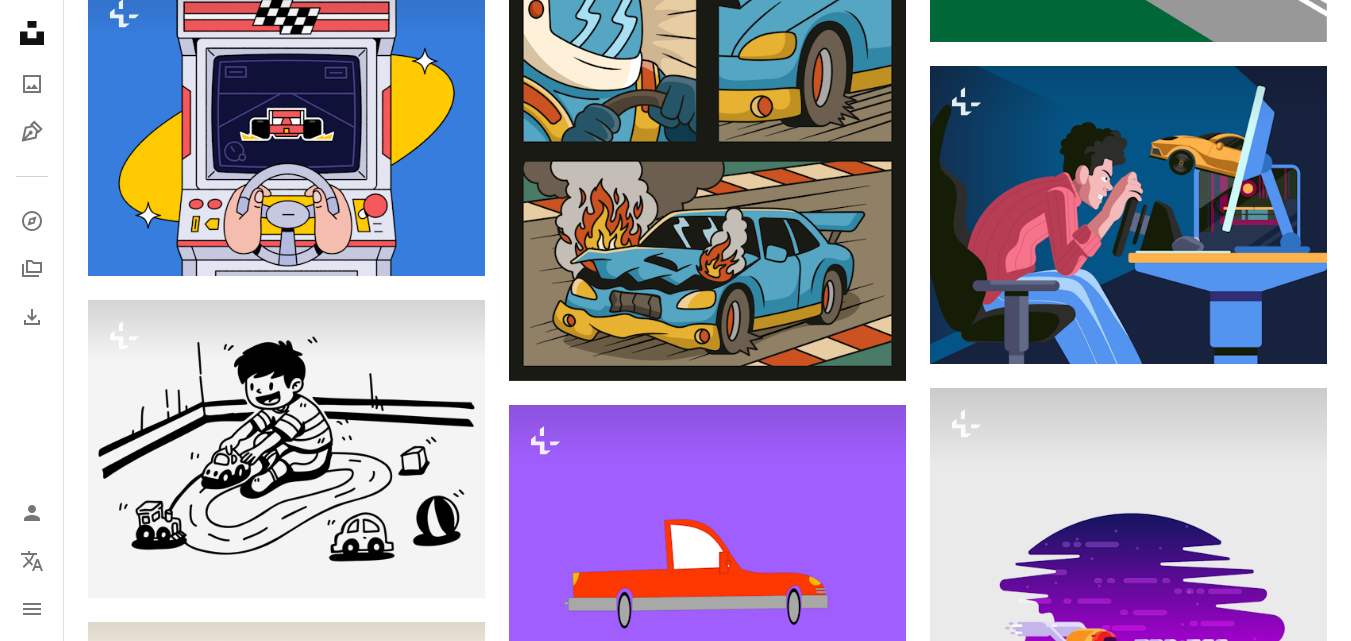 click on "car" at bounding box center [160, -1240] 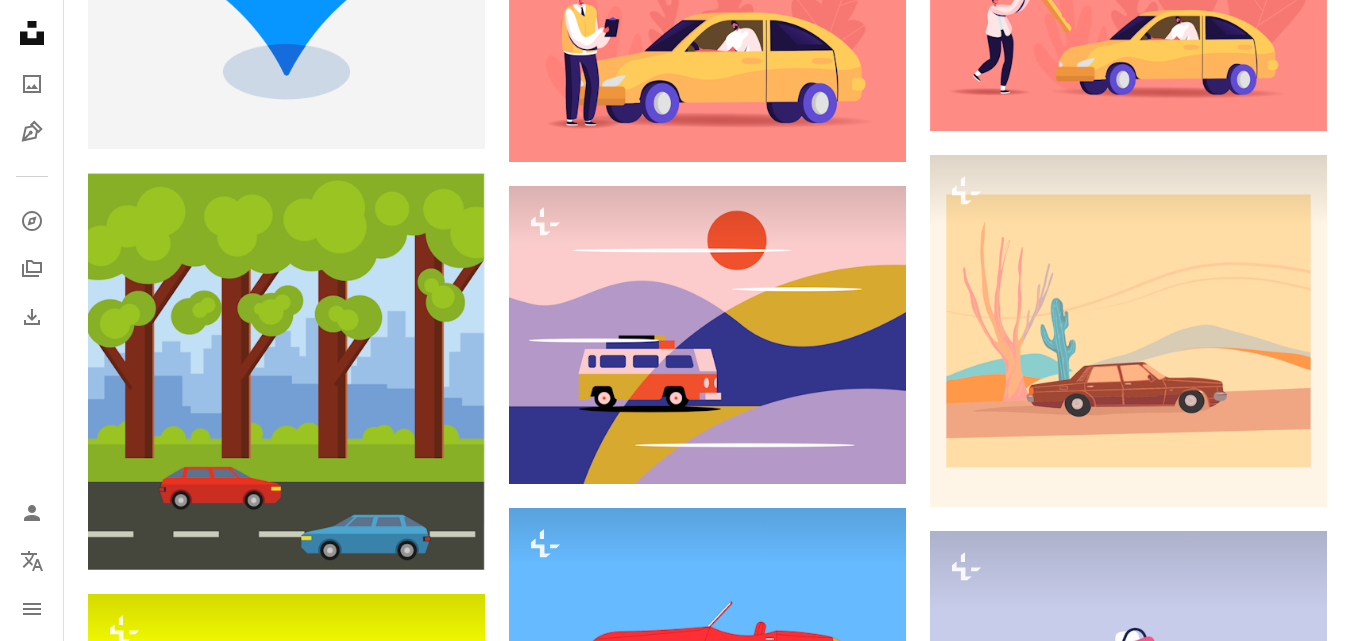 scroll, scrollTop: 0, scrollLeft: 0, axis: both 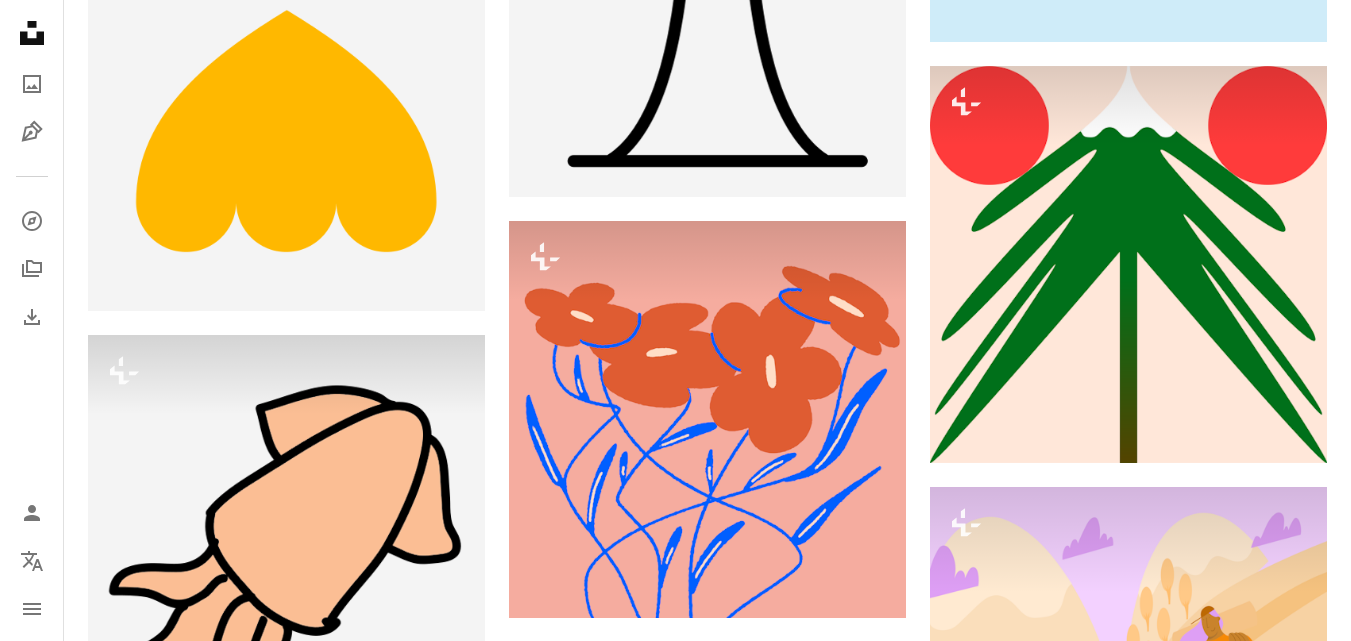 click on "A photo Photos   2.3k" at bounding box center (138, -1377) 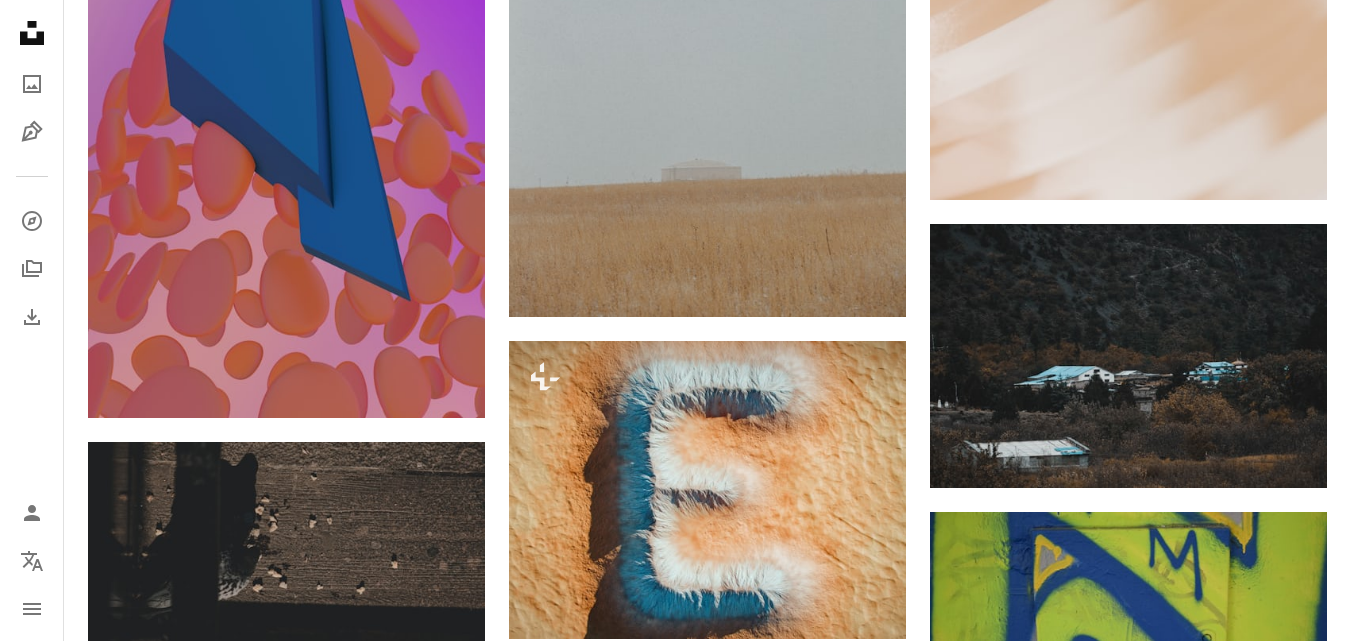 scroll, scrollTop: 0, scrollLeft: 0, axis: both 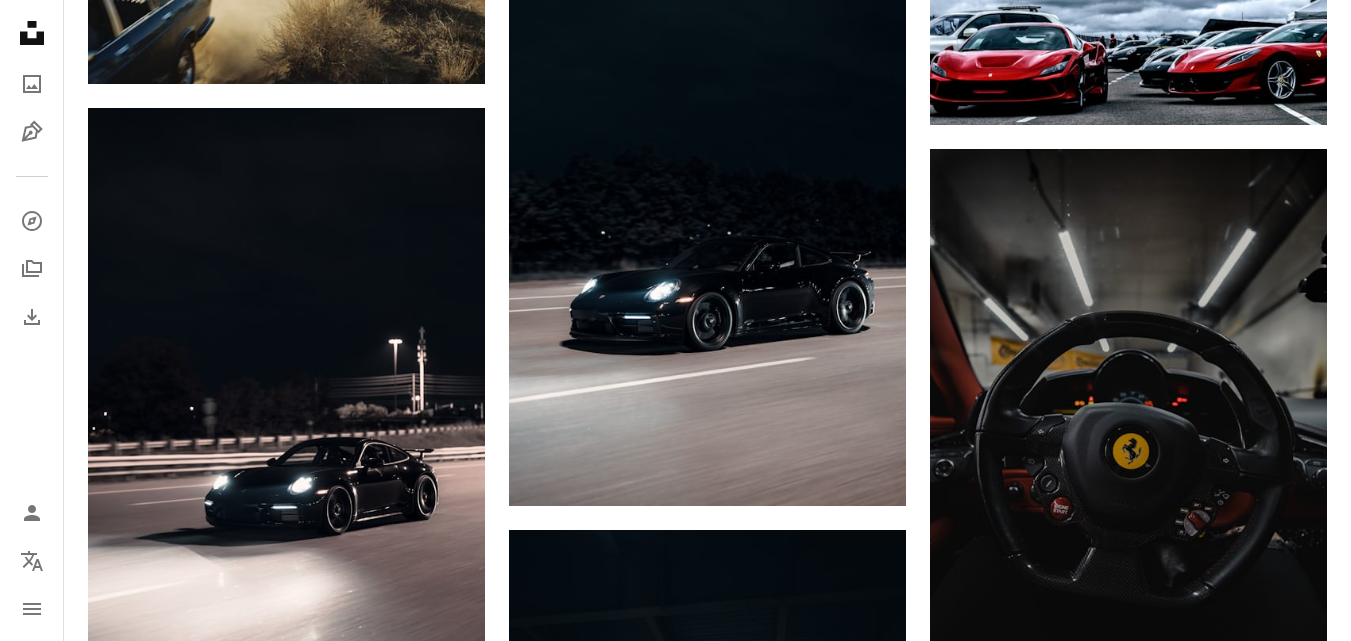 click on "Arrow pointing down" 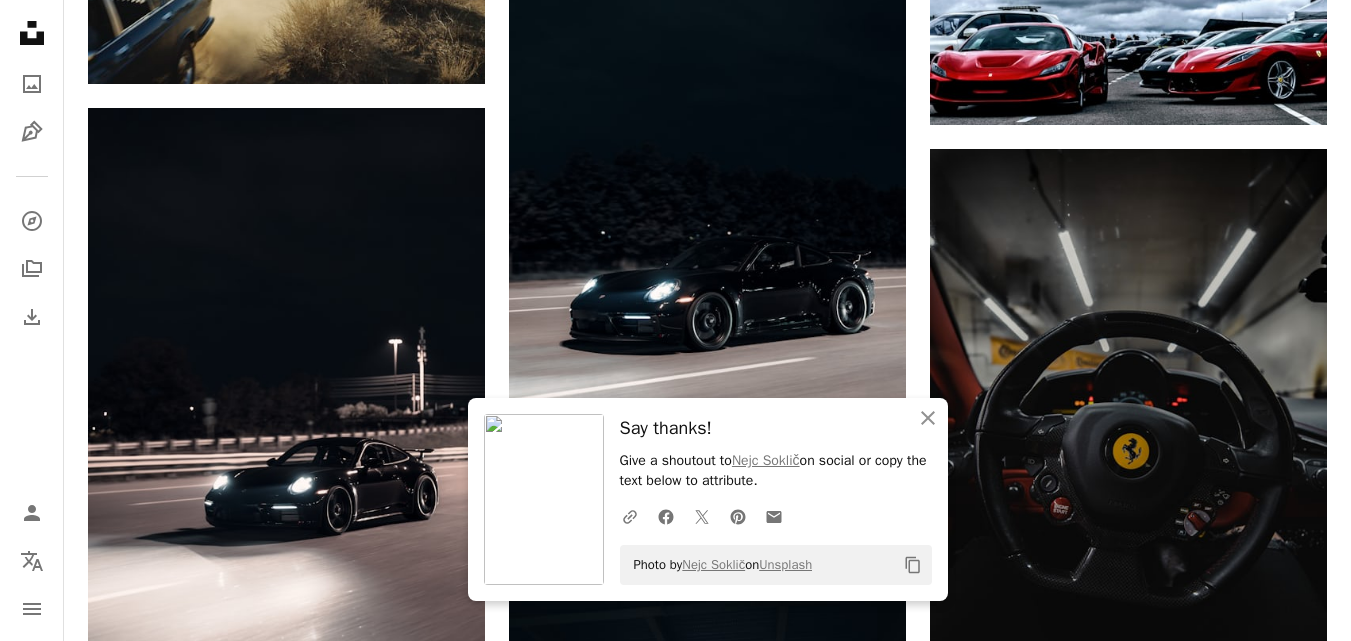 click on "Arrow pointing down" 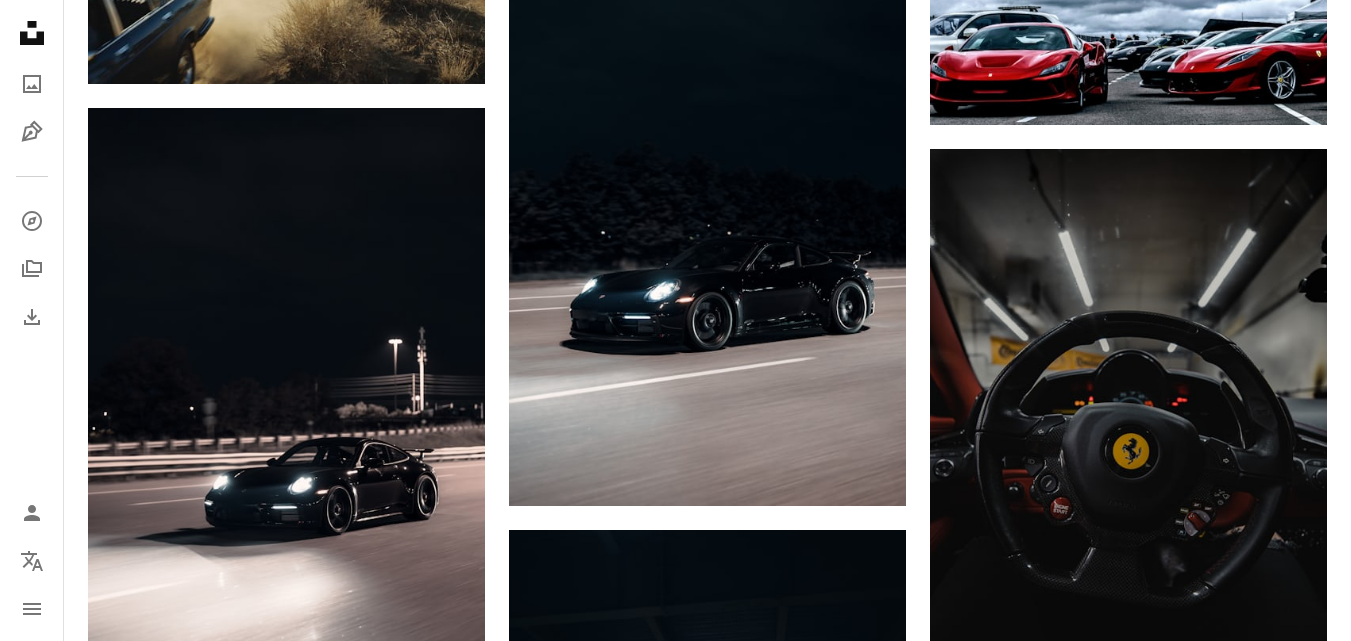 scroll, scrollTop: 0, scrollLeft: 0, axis: both 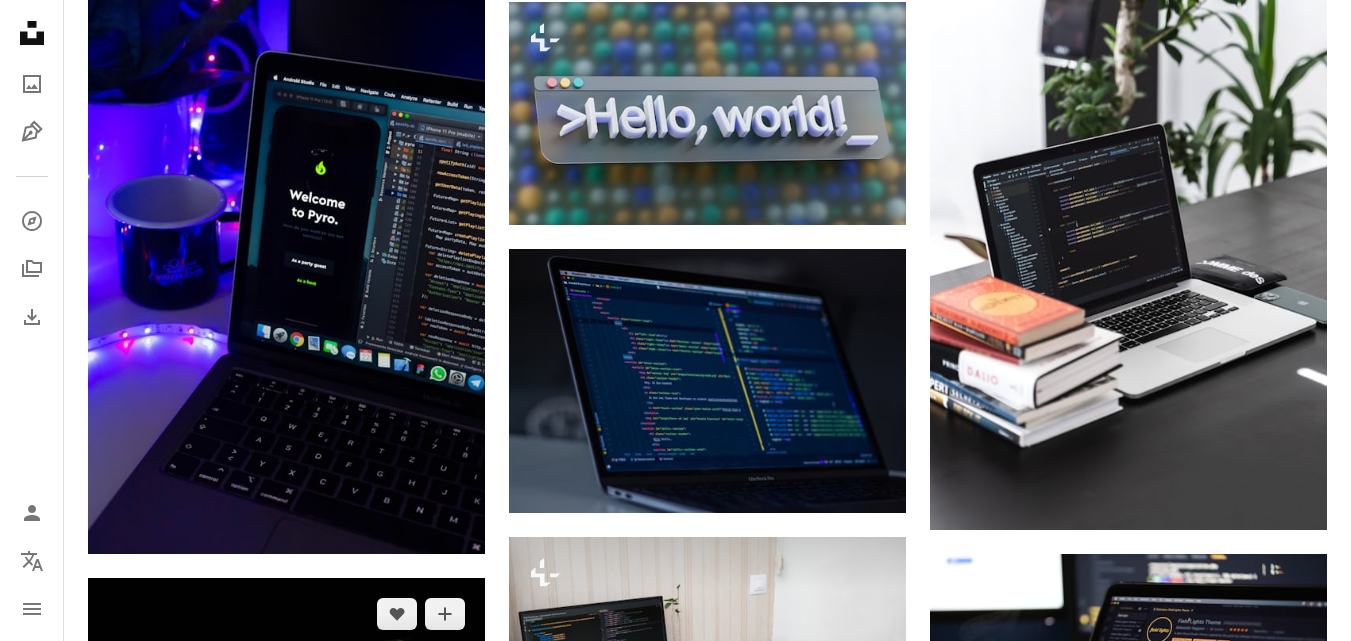 drag, startPoint x: 824, startPoint y: 405, endPoint x: 400, endPoint y: 123, distance: 509.2151 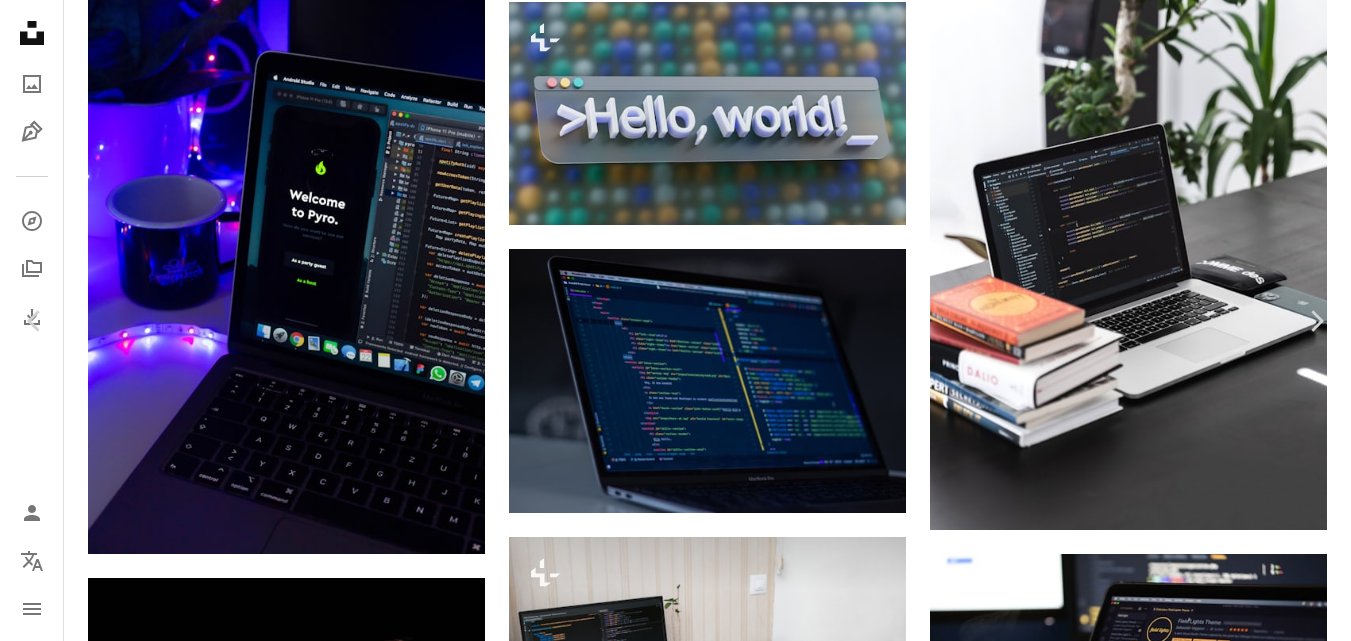 click on "Download free" at bounding box center [1152, 2675] 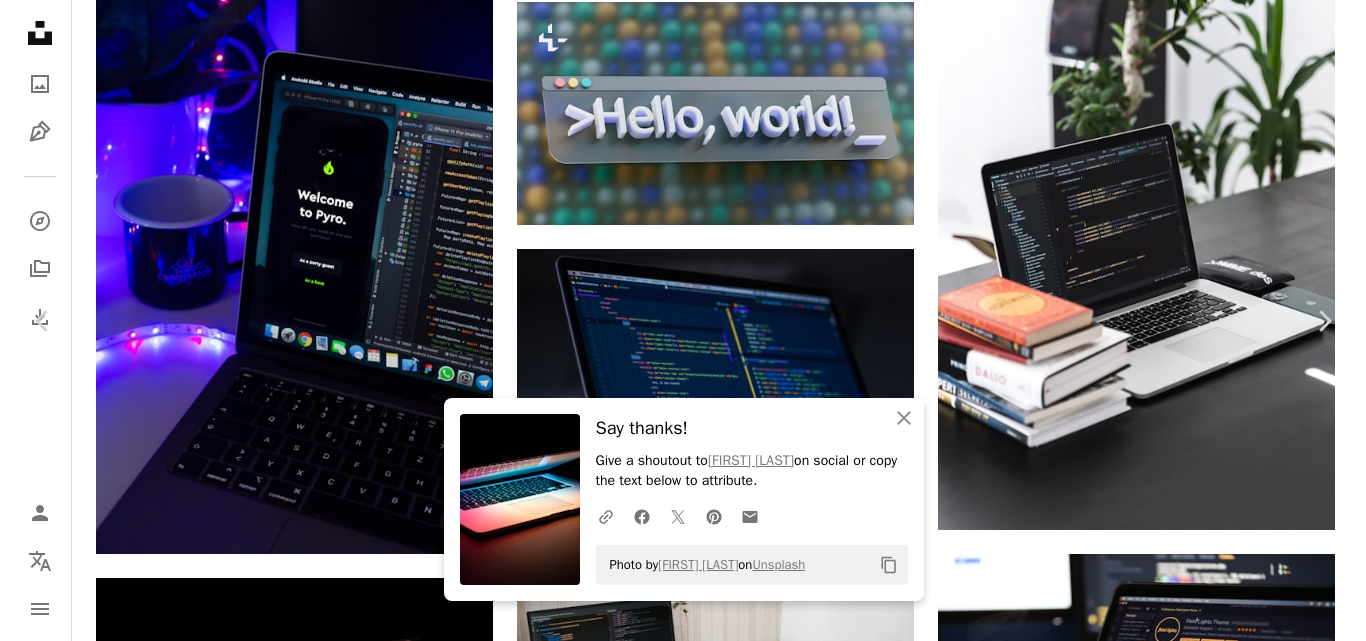 scroll, scrollTop: 5967, scrollLeft: 0, axis: vertical 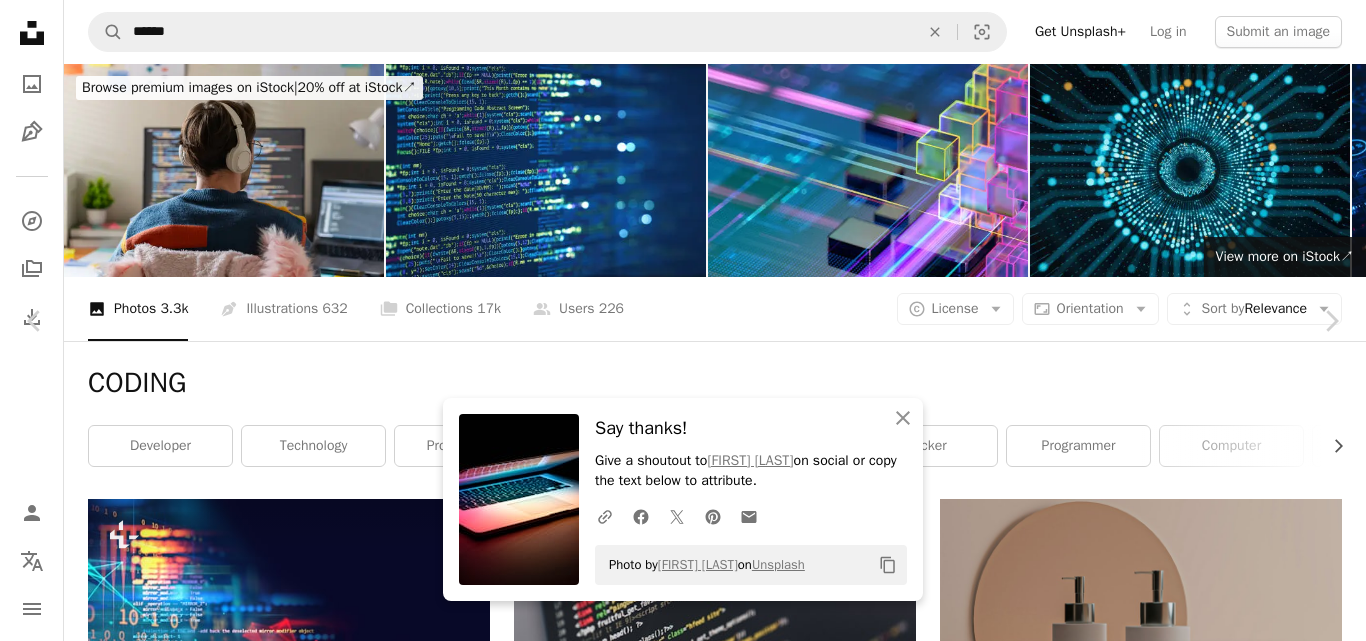 click on "An X shape" at bounding box center [20, 20] 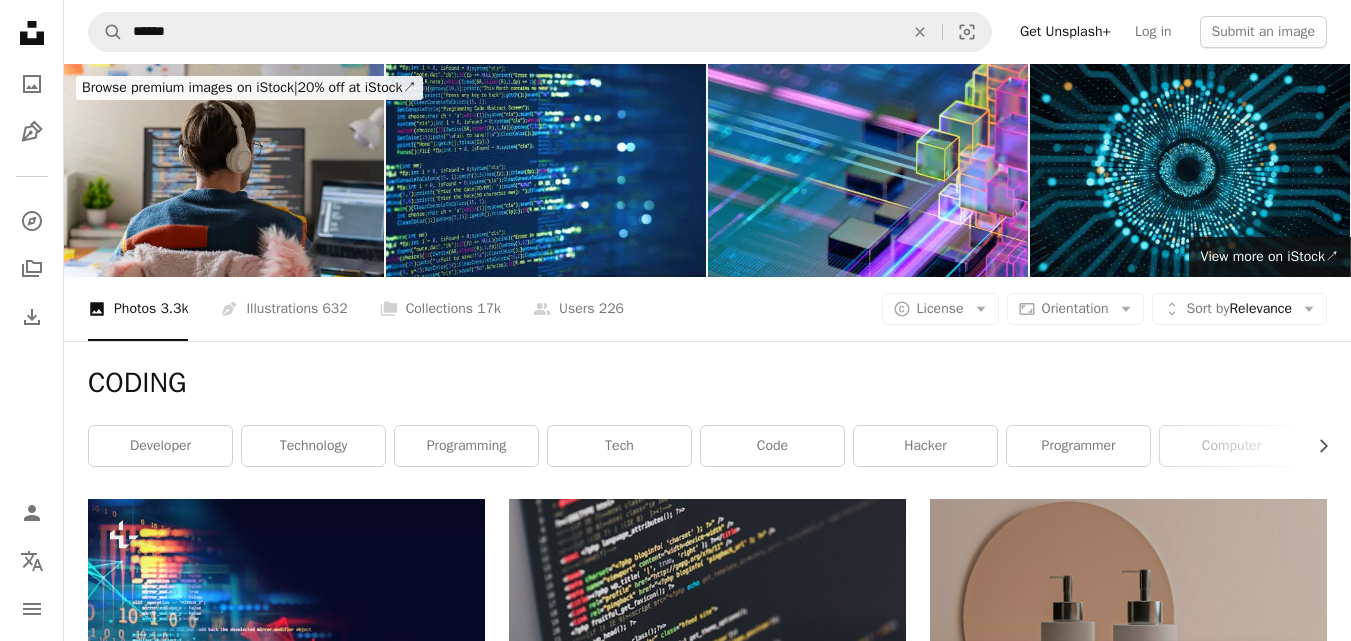 scroll, scrollTop: 0, scrollLeft: 0, axis: both 